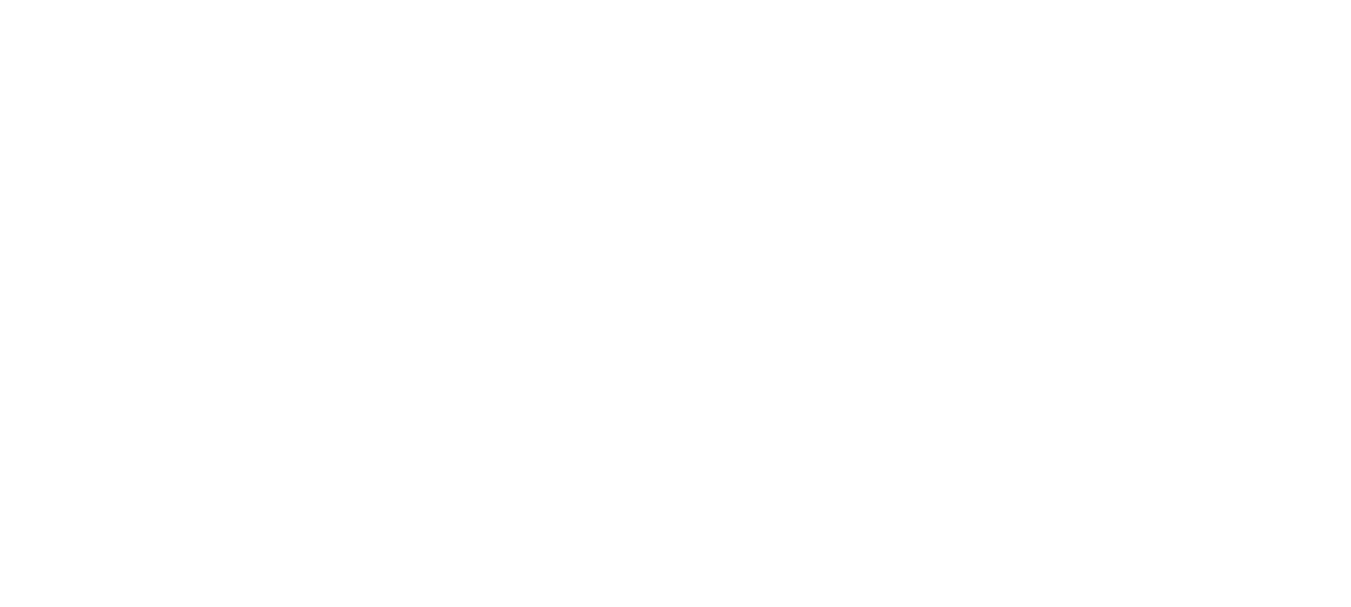 scroll, scrollTop: 0, scrollLeft: 0, axis: both 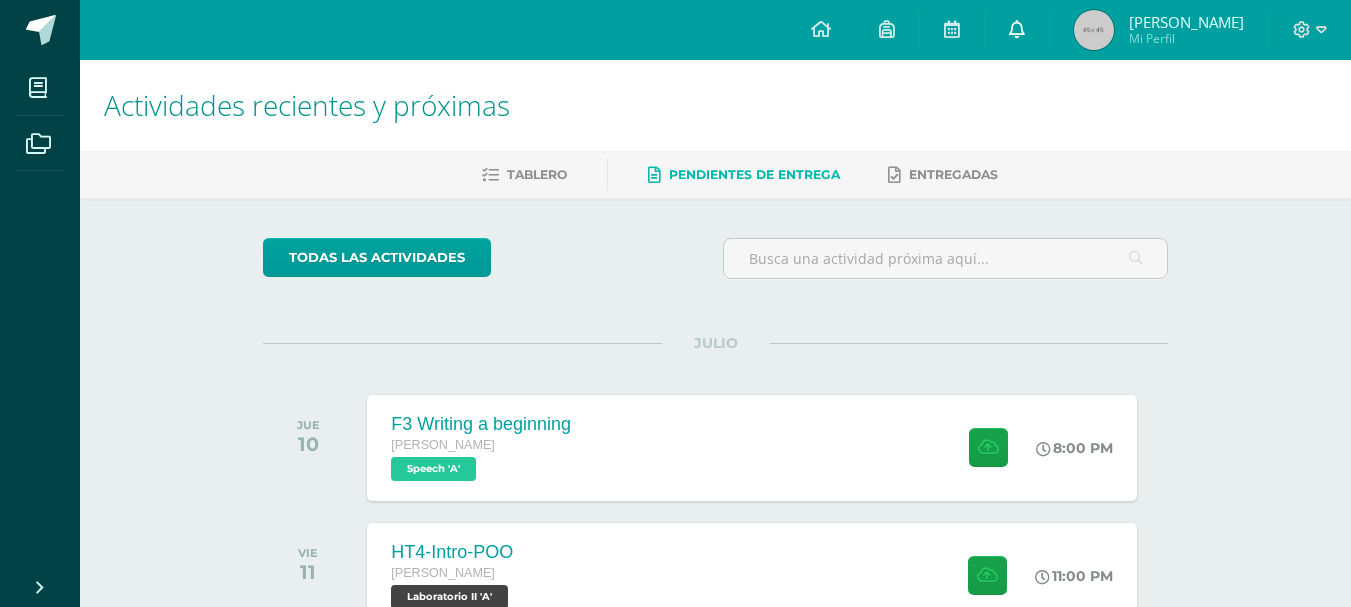 click at bounding box center [1017, 30] 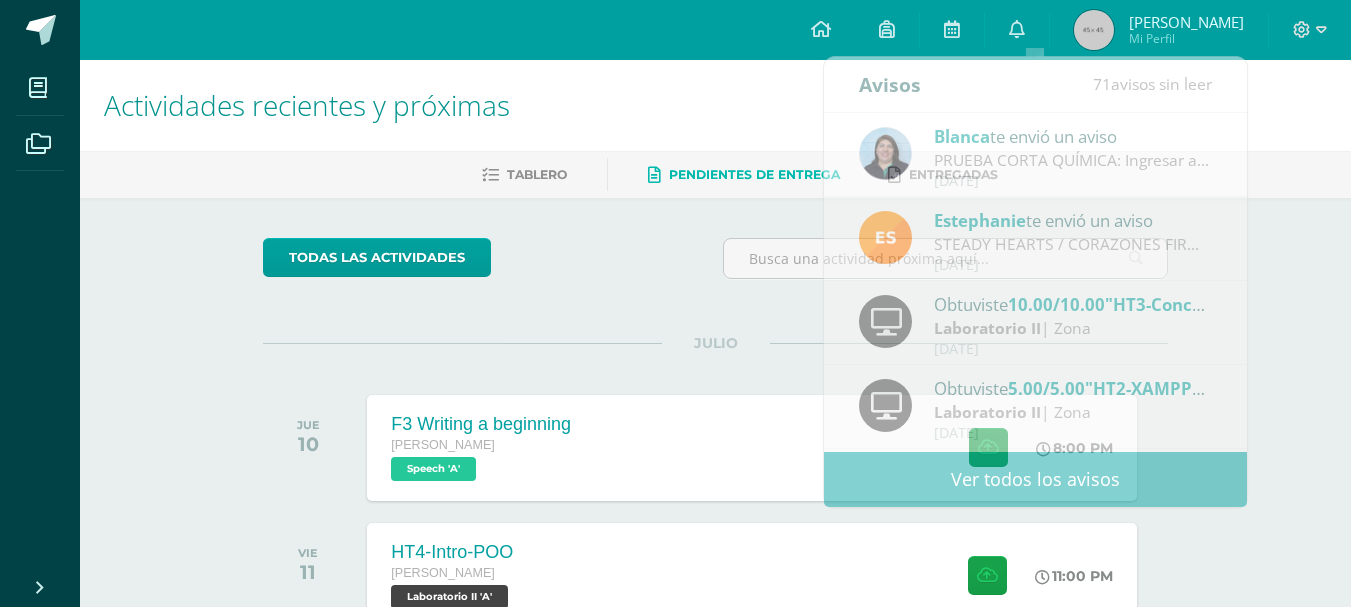 click on "Danna Valeria
Mi Perfil" at bounding box center (1159, 30) 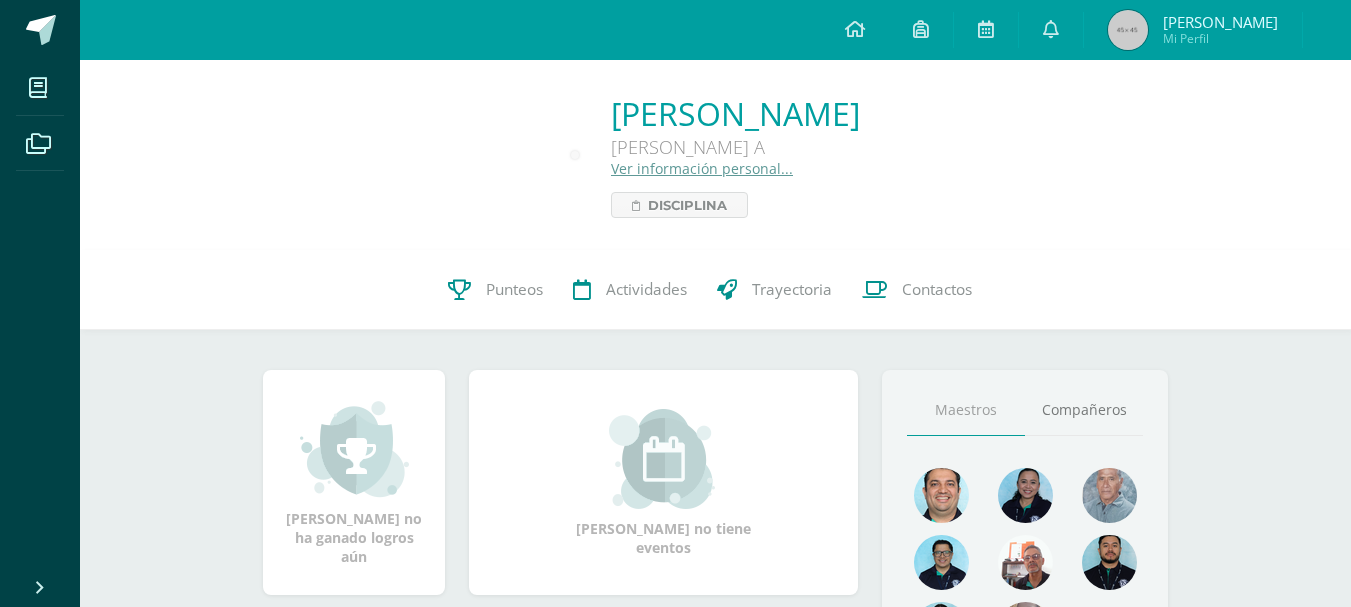 scroll, scrollTop: 0, scrollLeft: 0, axis: both 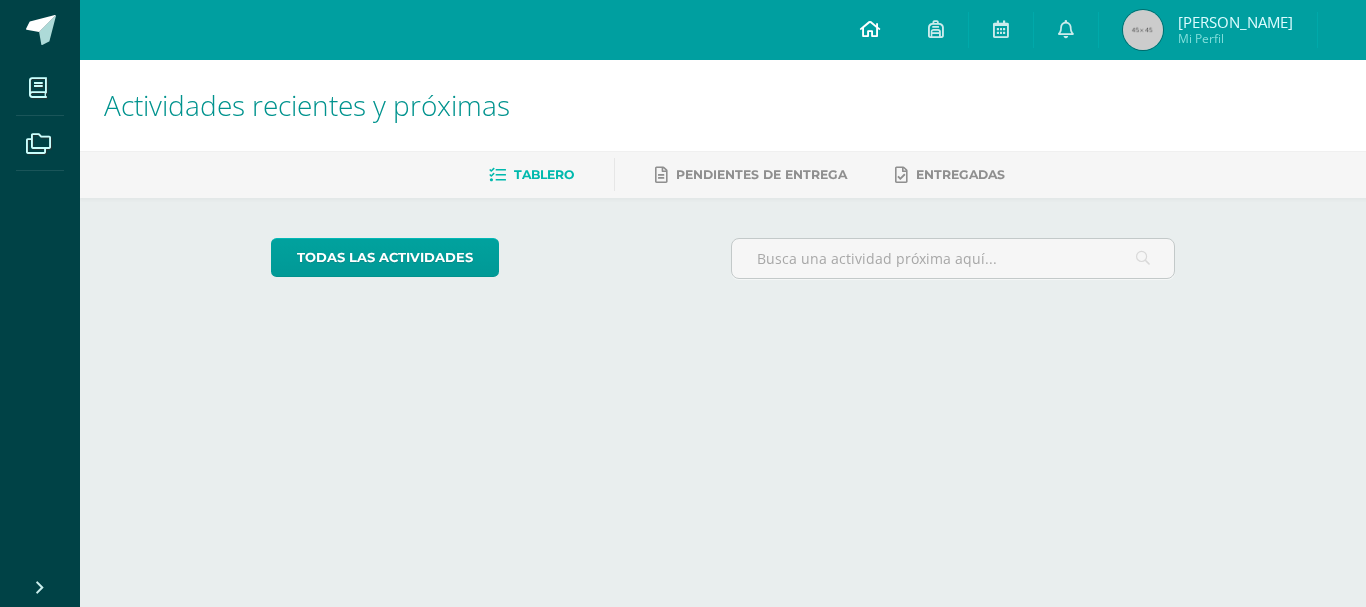 click at bounding box center (870, 30) 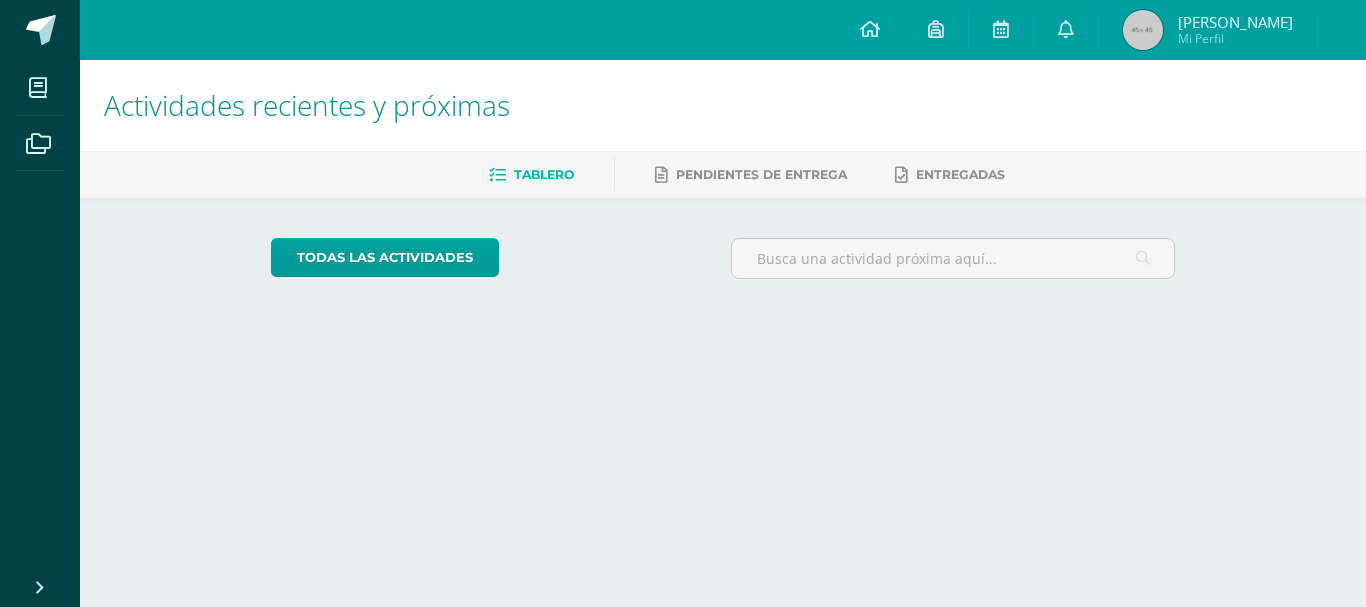 click on "todas las Actividades
No tienes actividades
Échale un vistazo a los demás períodos o  sal y disfruta del sol Cargando actividades No hay más resultados" at bounding box center (723, 266) 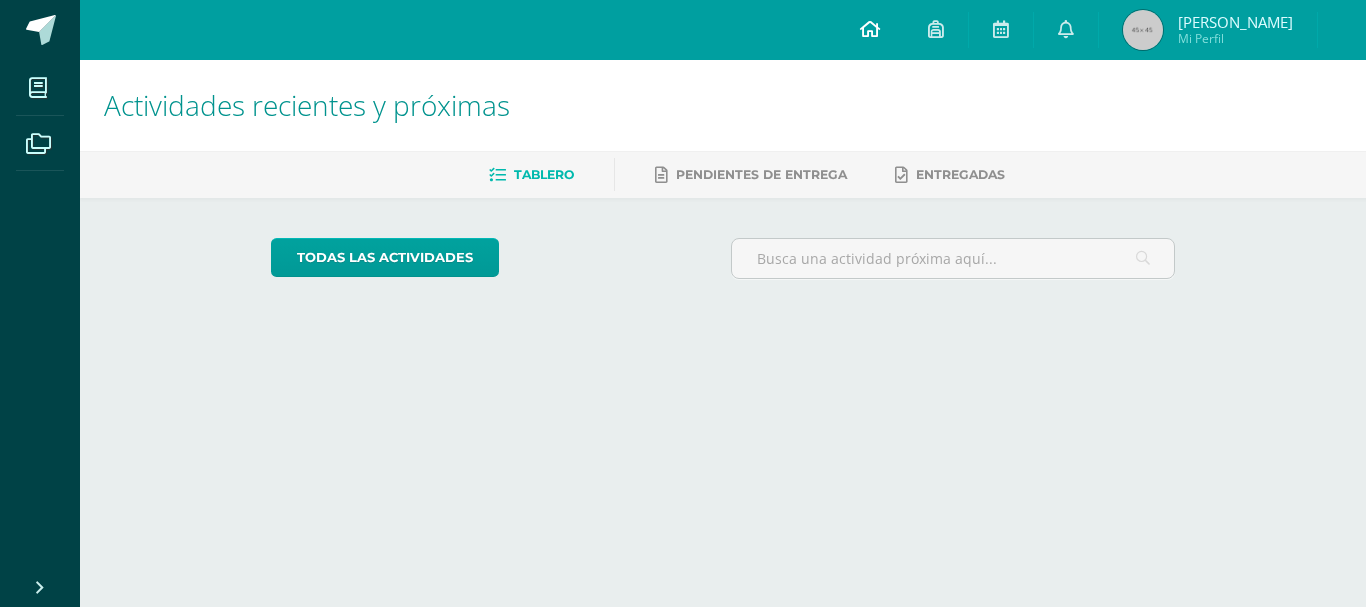 click at bounding box center [870, 29] 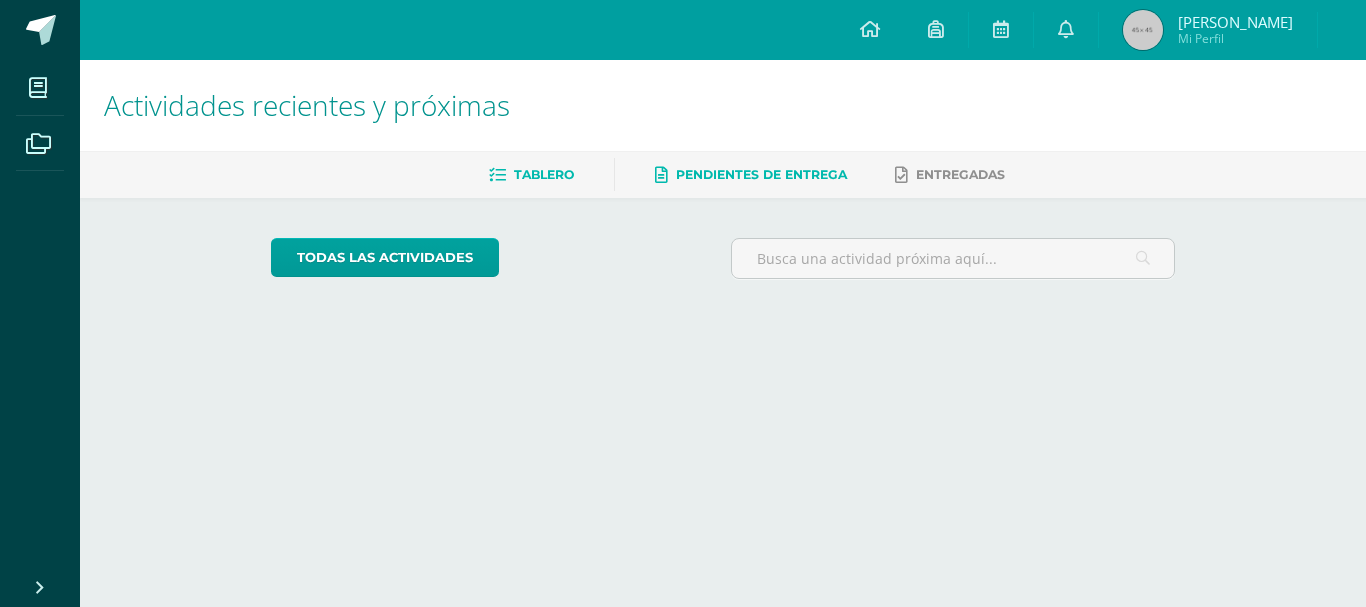 click on "Pendientes de entrega" at bounding box center (761, 174) 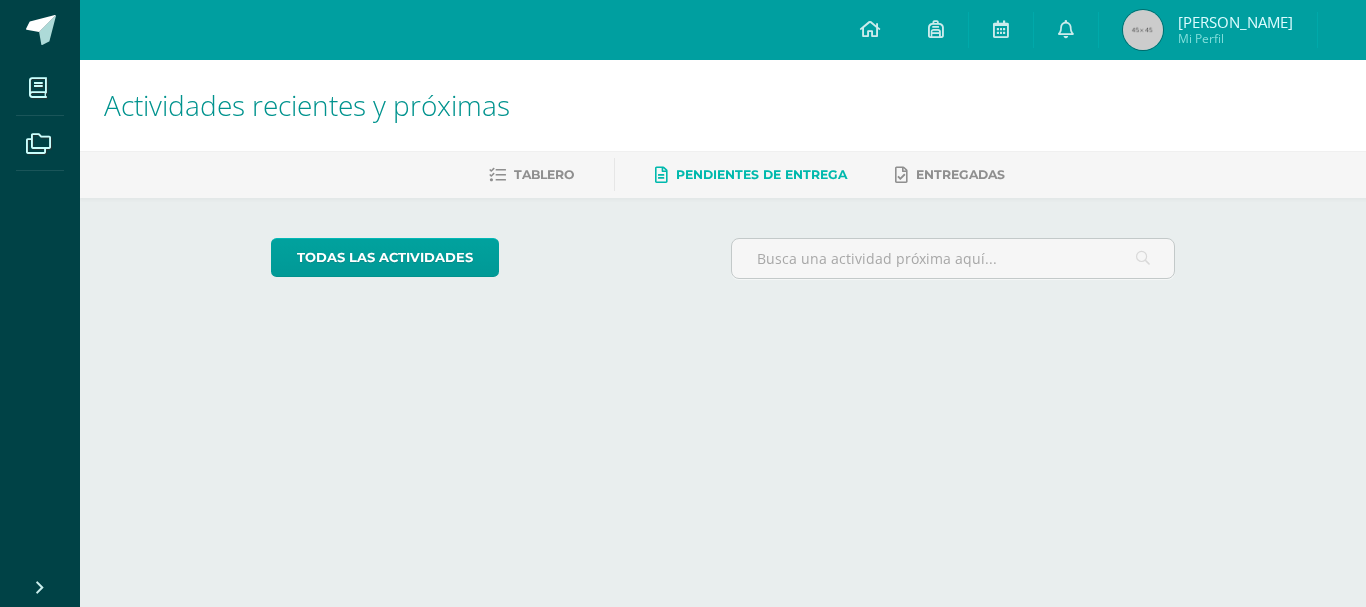 scroll, scrollTop: 0, scrollLeft: 0, axis: both 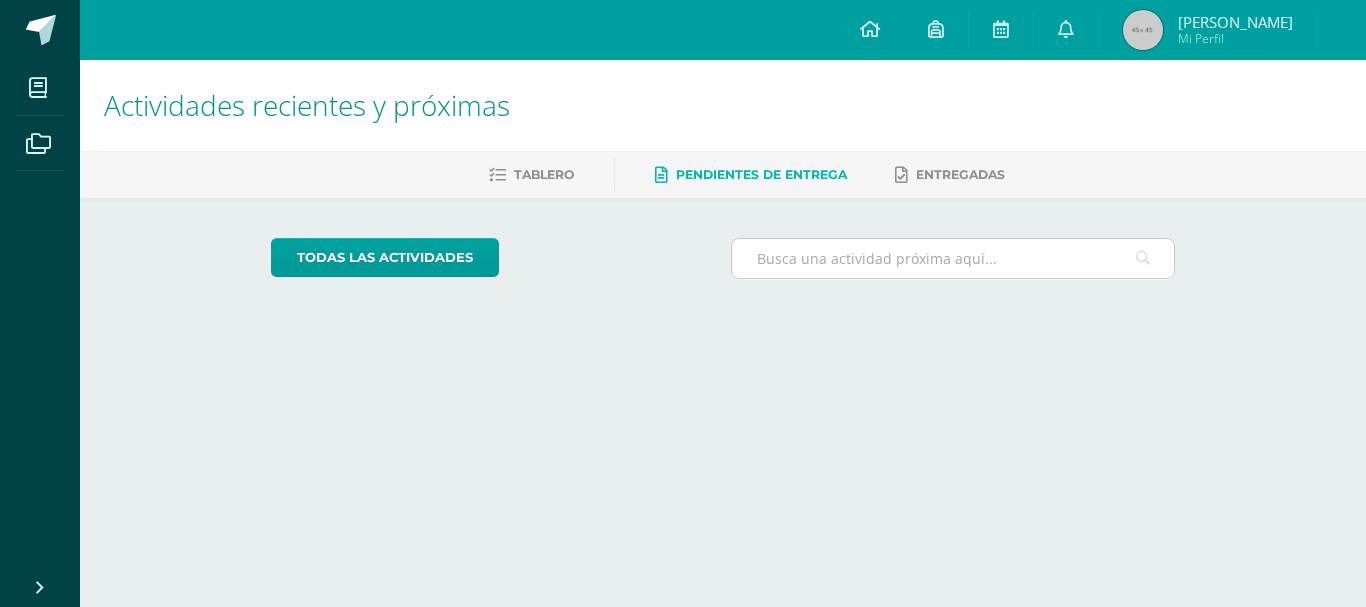 click at bounding box center [953, 258] 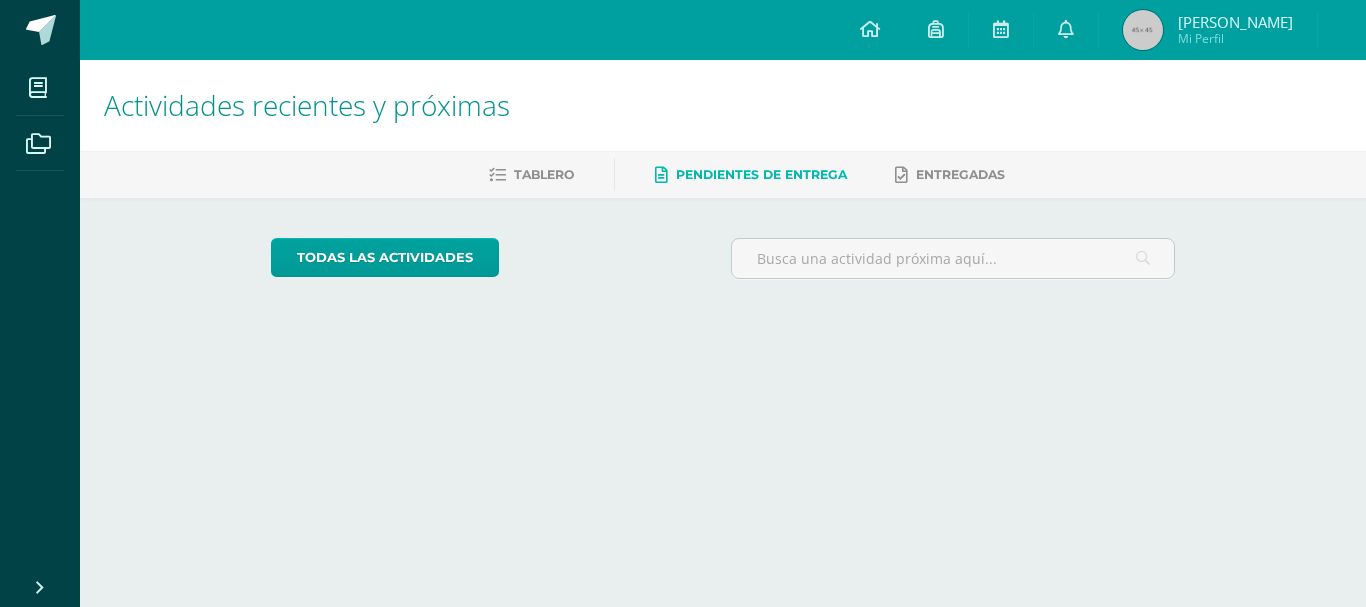 click on "todas las Actividades
No tienes actividades
Échale un vistazo a los demás períodos o  sal y disfruta del sol Cargando actividades No hay más resultados" at bounding box center (723, 266) 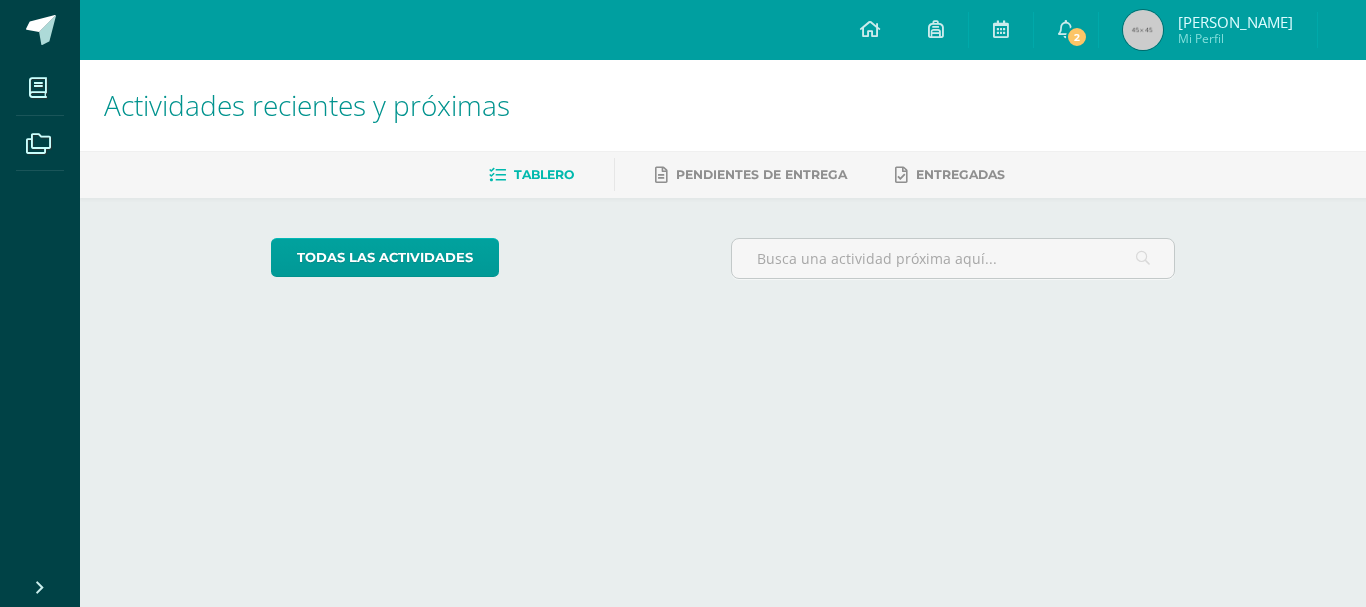 scroll, scrollTop: 0, scrollLeft: 0, axis: both 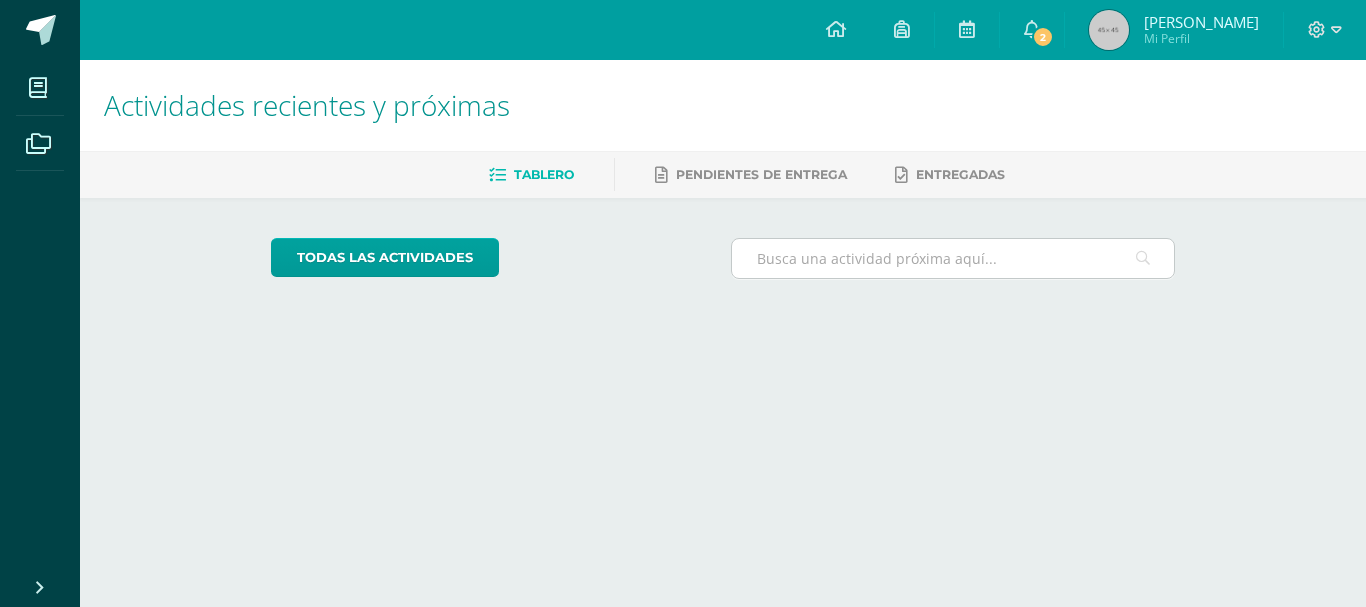 drag, startPoint x: 1017, startPoint y: 296, endPoint x: 994, endPoint y: 238, distance: 62.39391 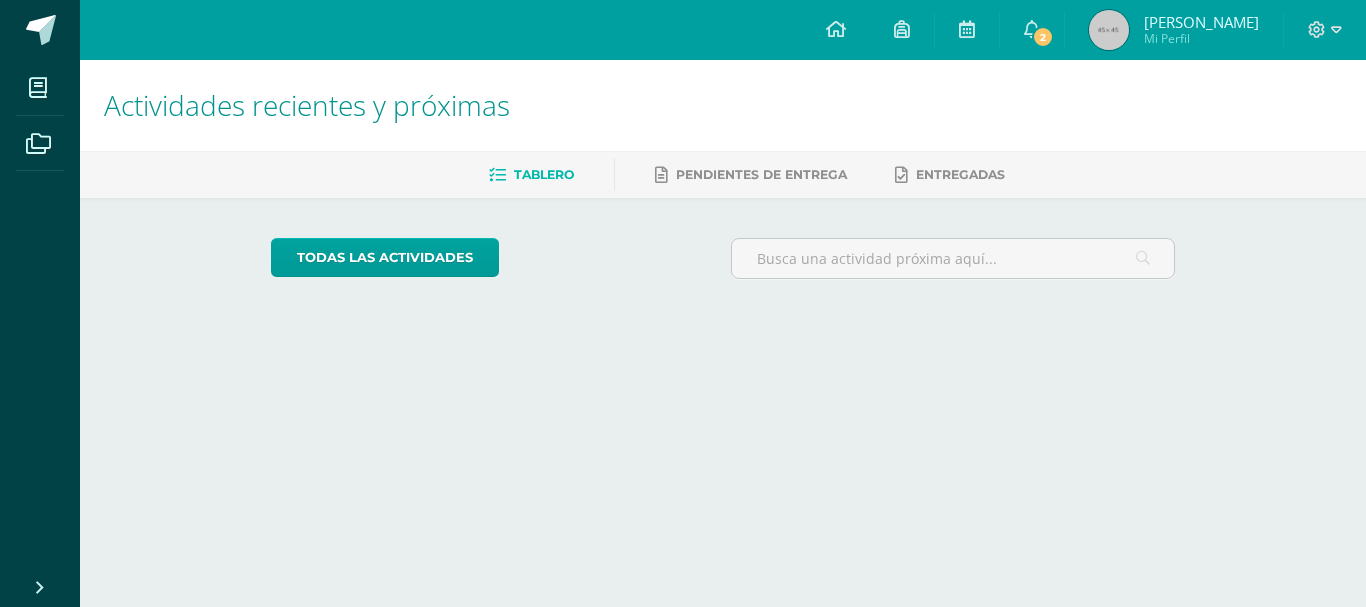 click on "Mis cursos Archivos Cerrar panel
Álgebra
[PERSON_NAME]
"A"
Biología
[PERSON_NAME]
"A"
Ciencias Sociales y Formación Ciudadana
[PERSON_NAME]
"A"
Educación Física
[PERSON_NAME]
"A"
Emprendimiento
[PERSON_NAME]
"A"
Expresión Artística
Mi Perfil" at bounding box center [683, 167] 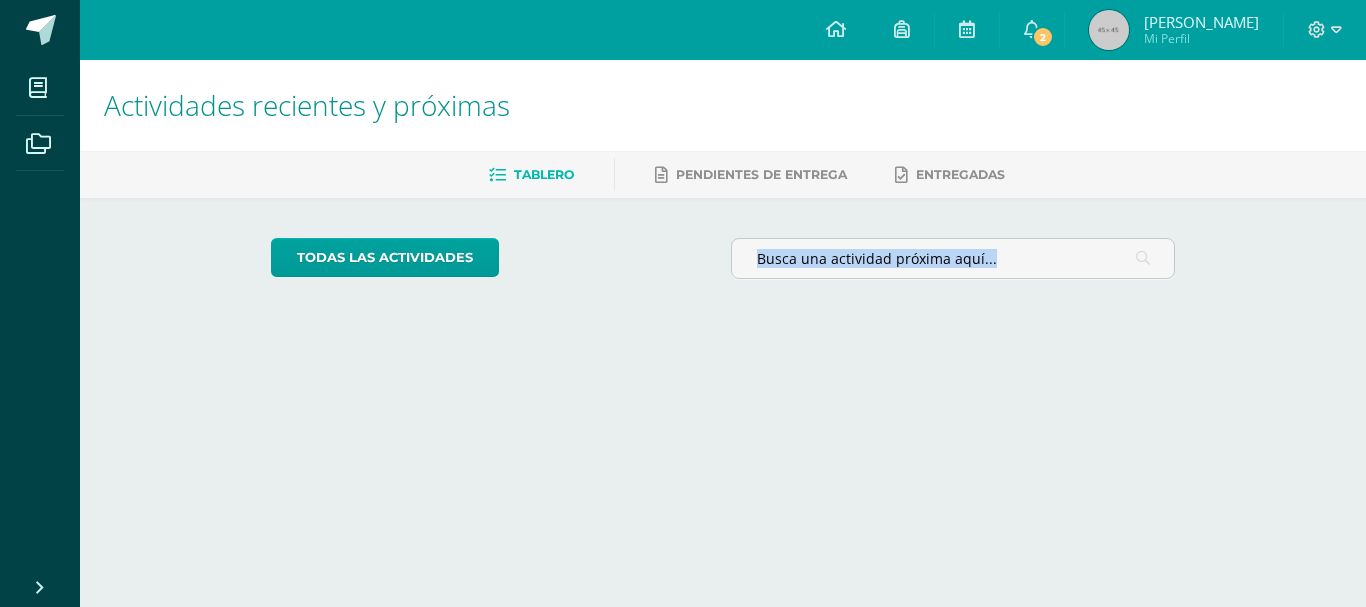 click on "Mis cursos Archivos Cerrar panel
Álgebra
Quinto
Bachillerato
"A"
Biología
Quinto
Bachillerato
"A"
Ciencias Sociales y Formación Ciudadana
Quinto
Bachillerato
"A"
Educación Física
Quinto
Bachillerato
"A"
Emprendimiento
Quinto
Bachillerato
"A"
Expresión Artística
Mi Perfil" at bounding box center (683, 167) 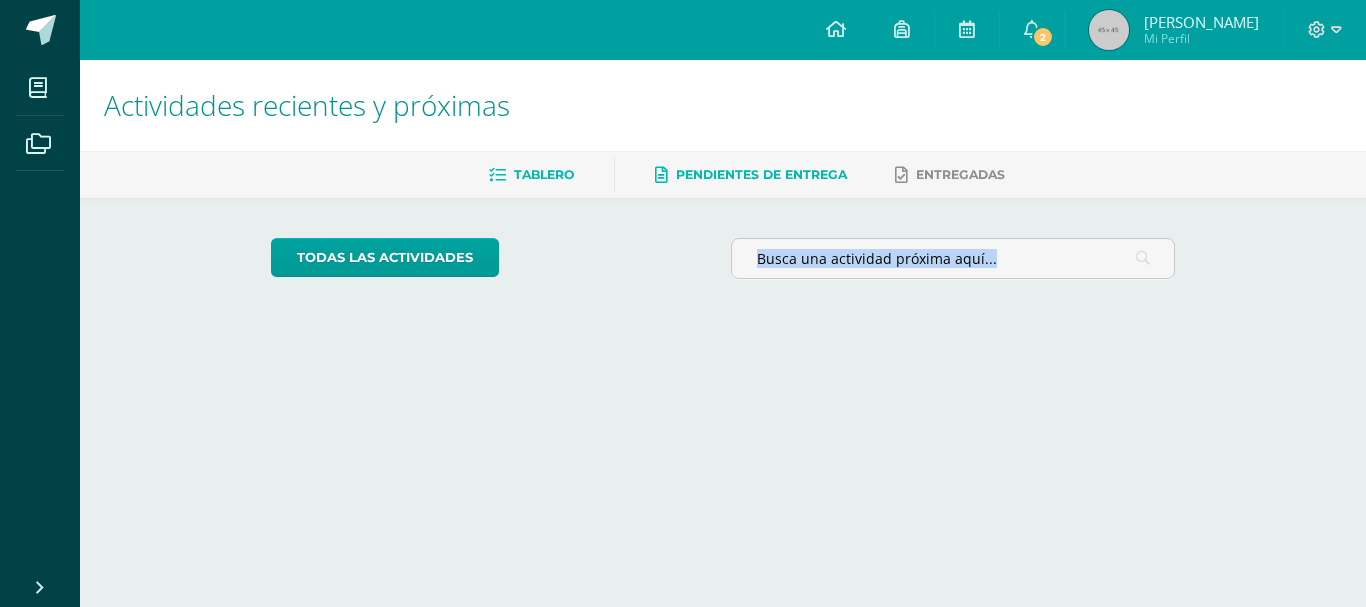 click on "Pendientes de entrega" at bounding box center (761, 174) 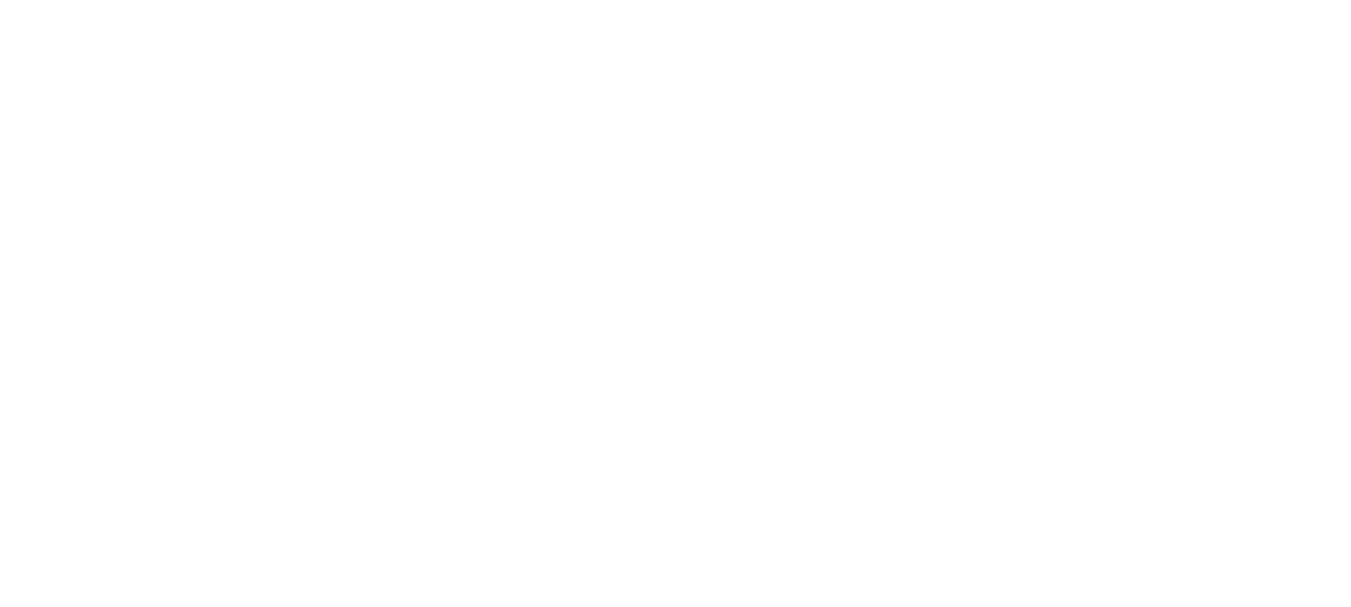 scroll, scrollTop: 0, scrollLeft: 0, axis: both 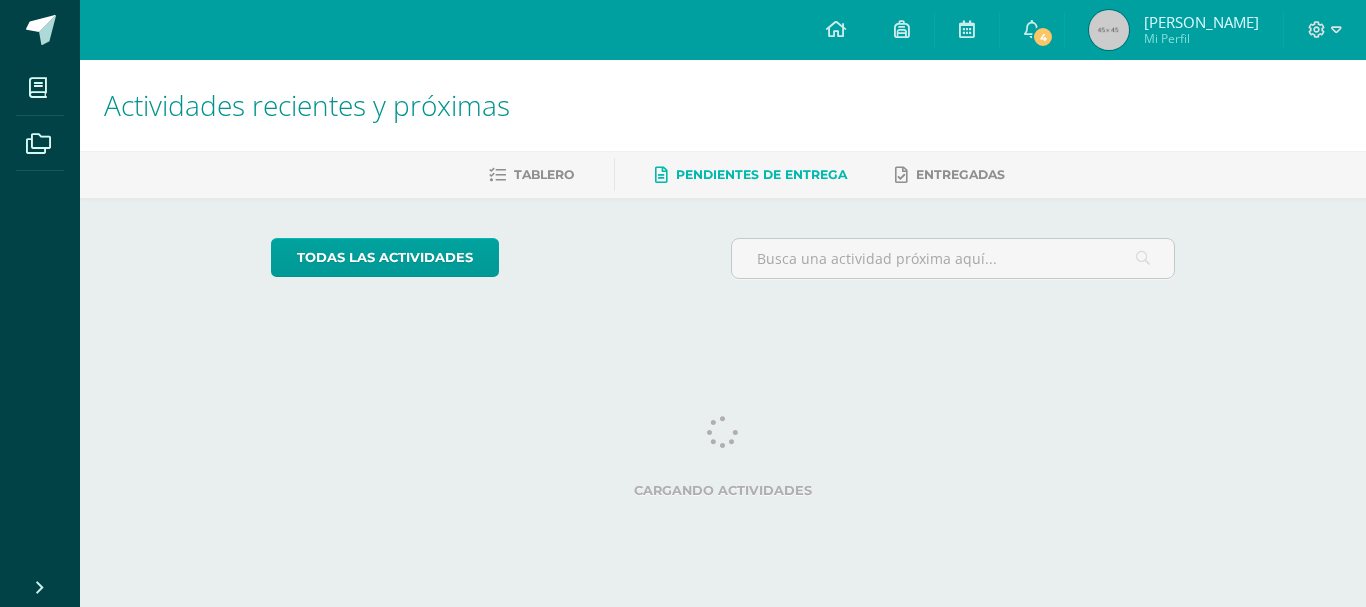 click at bounding box center [1032, 29] 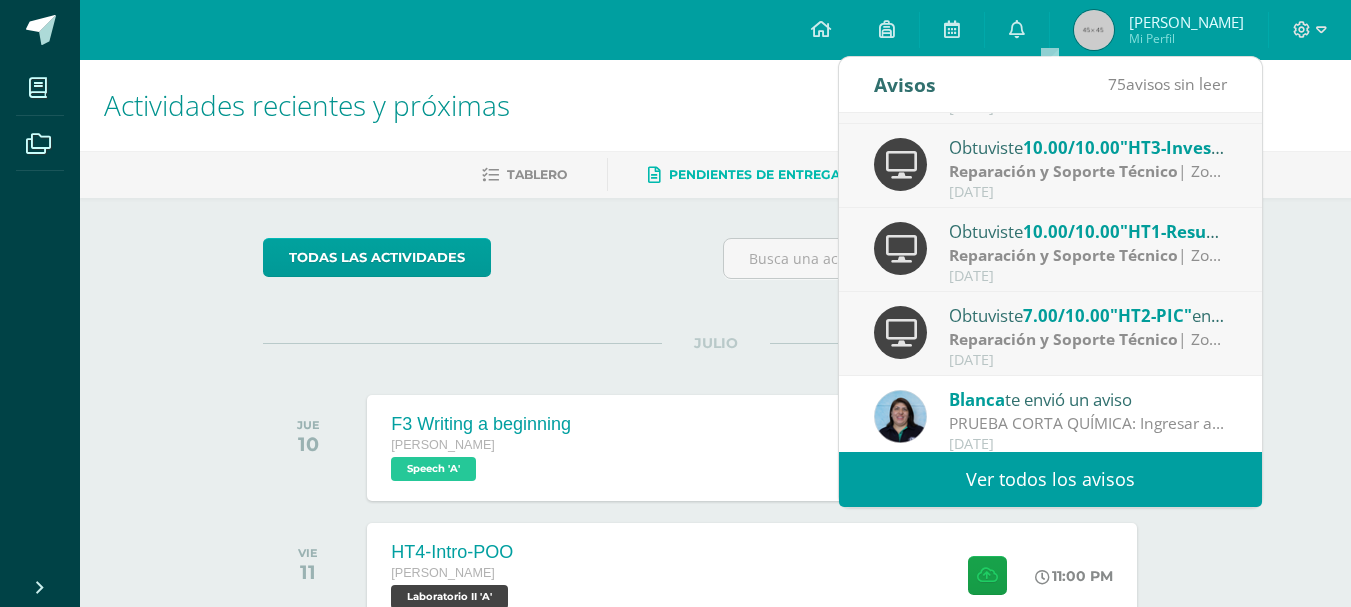 scroll, scrollTop: 91, scrollLeft: 0, axis: vertical 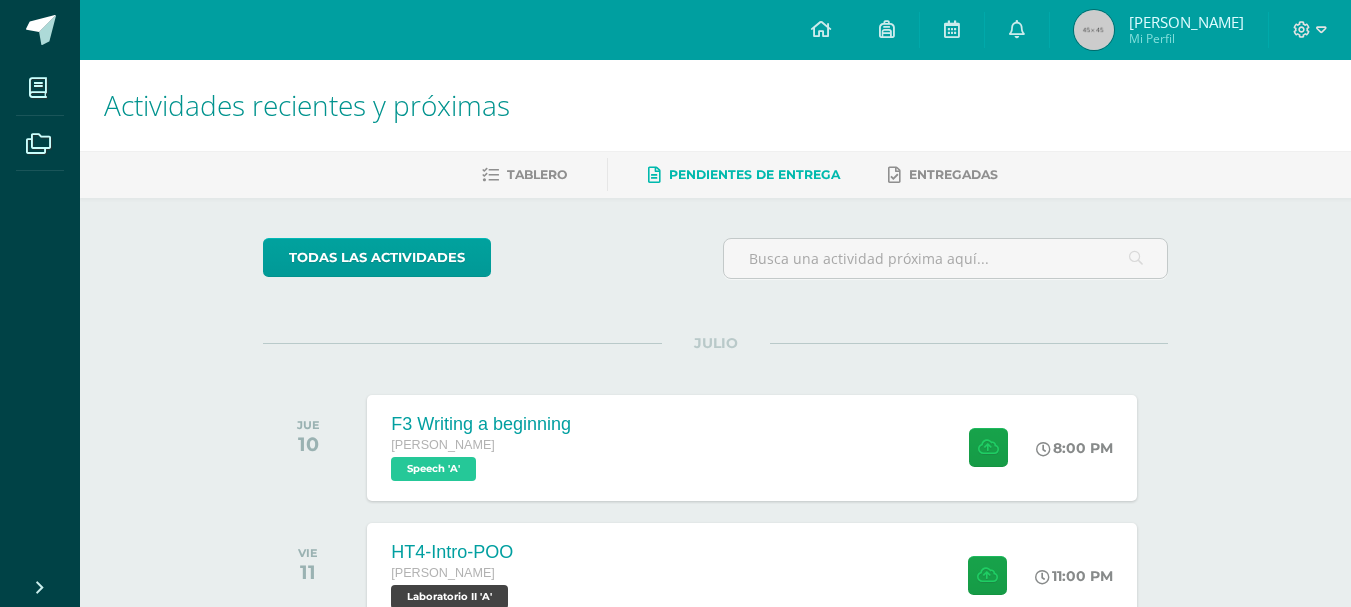 click on "todas las Actividades
No tienes actividades
Échale un vistazo a los demás períodos o  sal y disfruta del sol
JULIO
JUE
10
F3 Writing a beginning
Quinto Bachillerato
Speech 'A'
8:00 PM" at bounding box center [715, 732] 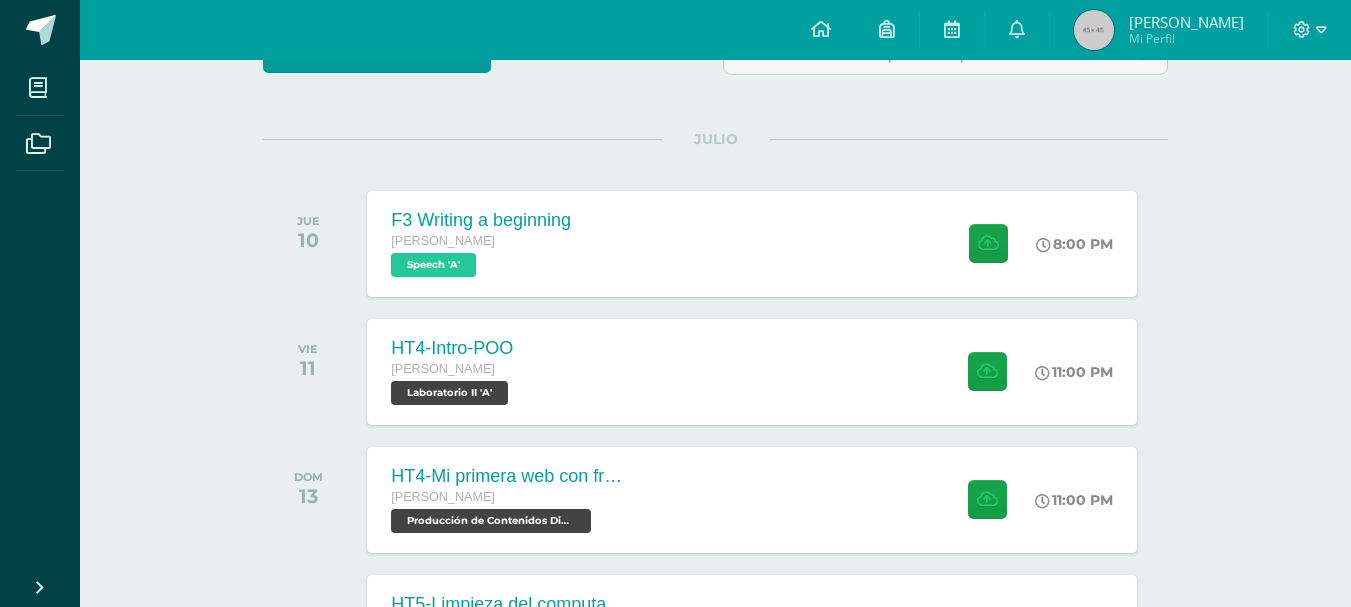 scroll, scrollTop: 212, scrollLeft: 0, axis: vertical 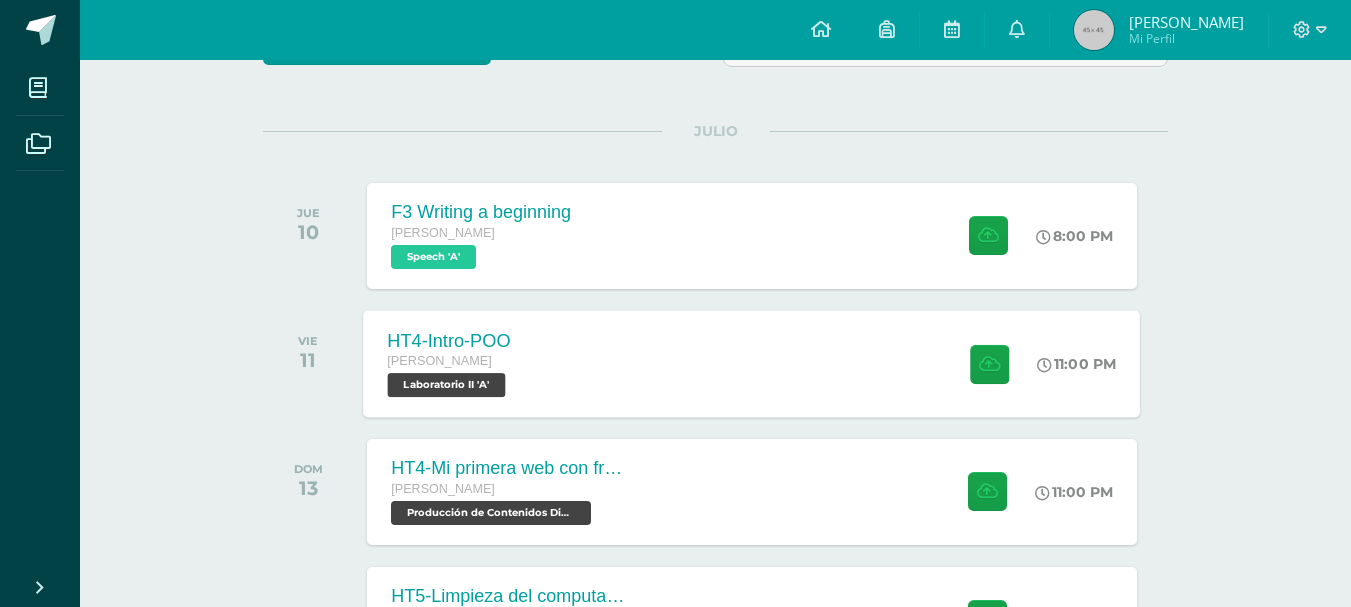 click on "HT4-Intro-POO
Quinto Bachillerato
Laboratorio II 'A'
11:00 PM
HT4-Intro-POO
Laboratorio II" at bounding box center [752, 363] 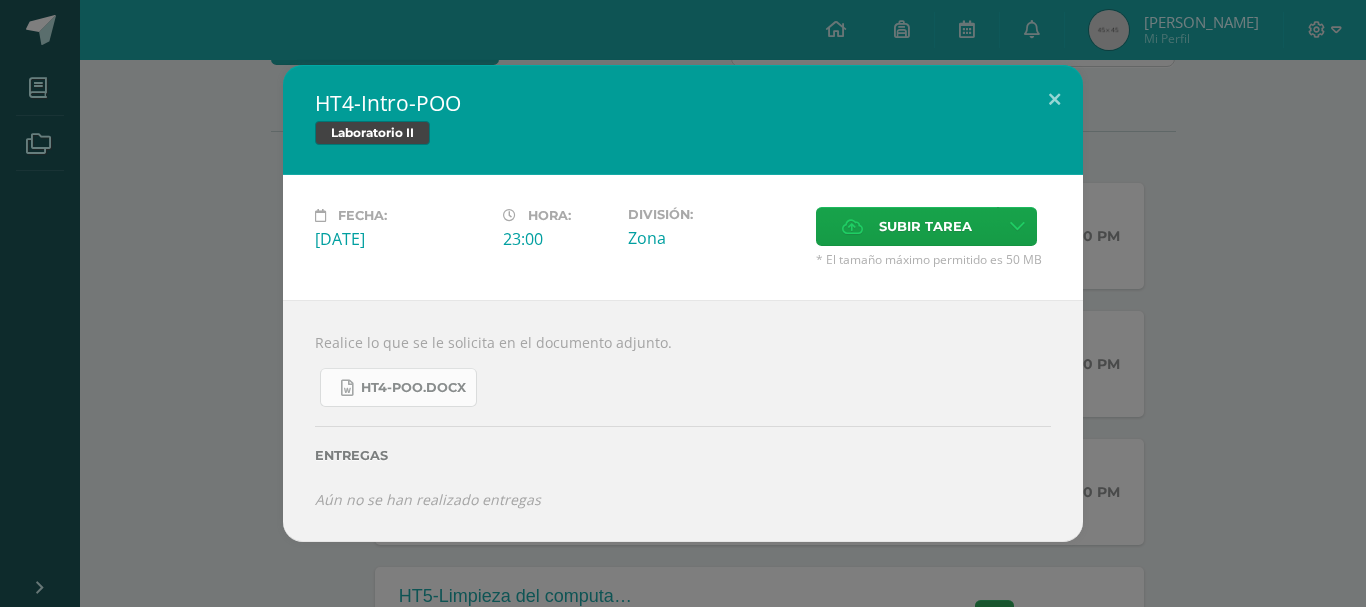 click on "HT4-POO.docx" at bounding box center [413, 388] 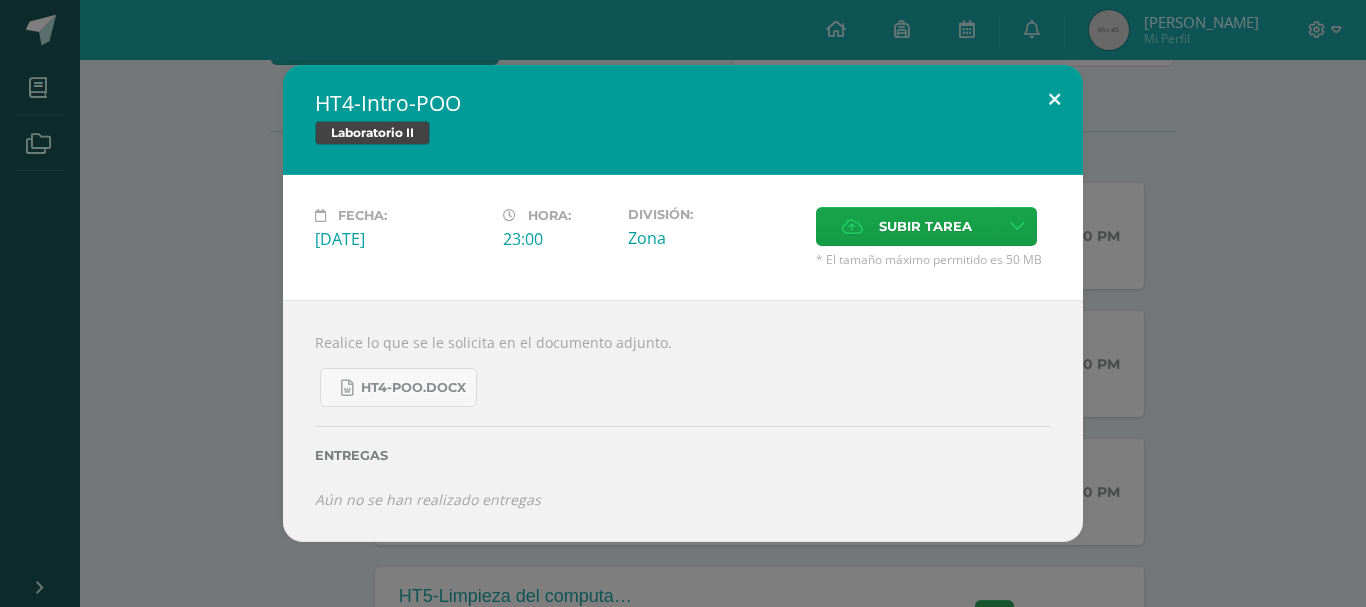click at bounding box center (1054, 99) 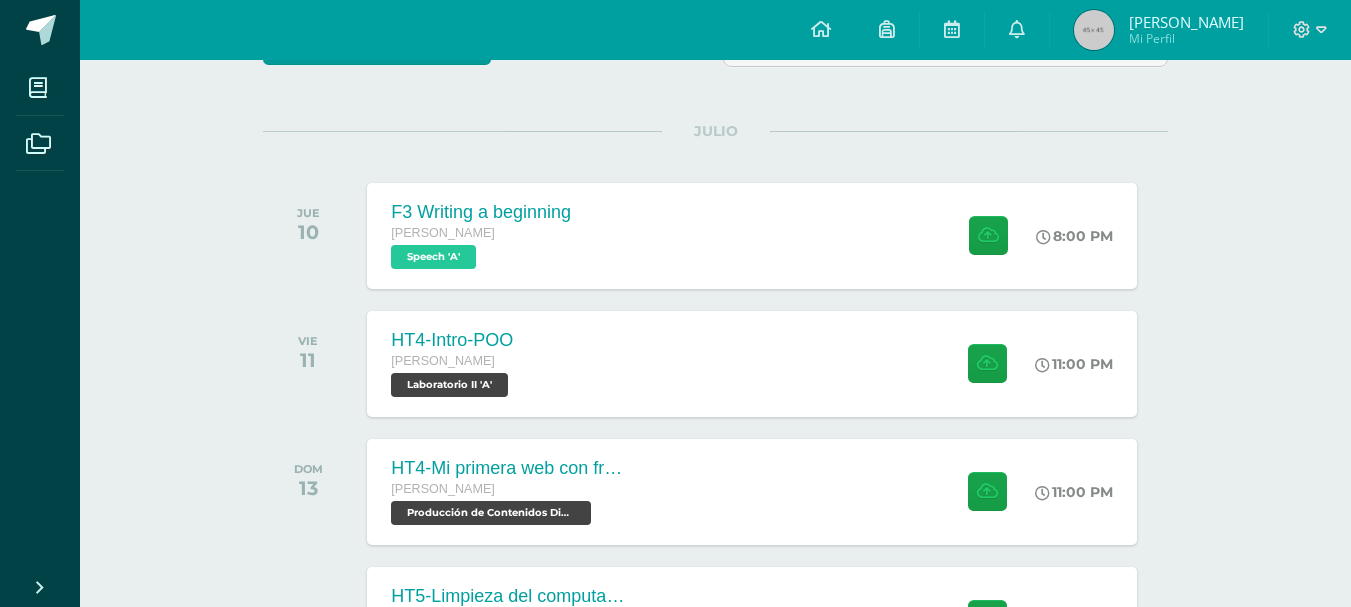 scroll, scrollTop: 0, scrollLeft: 0, axis: both 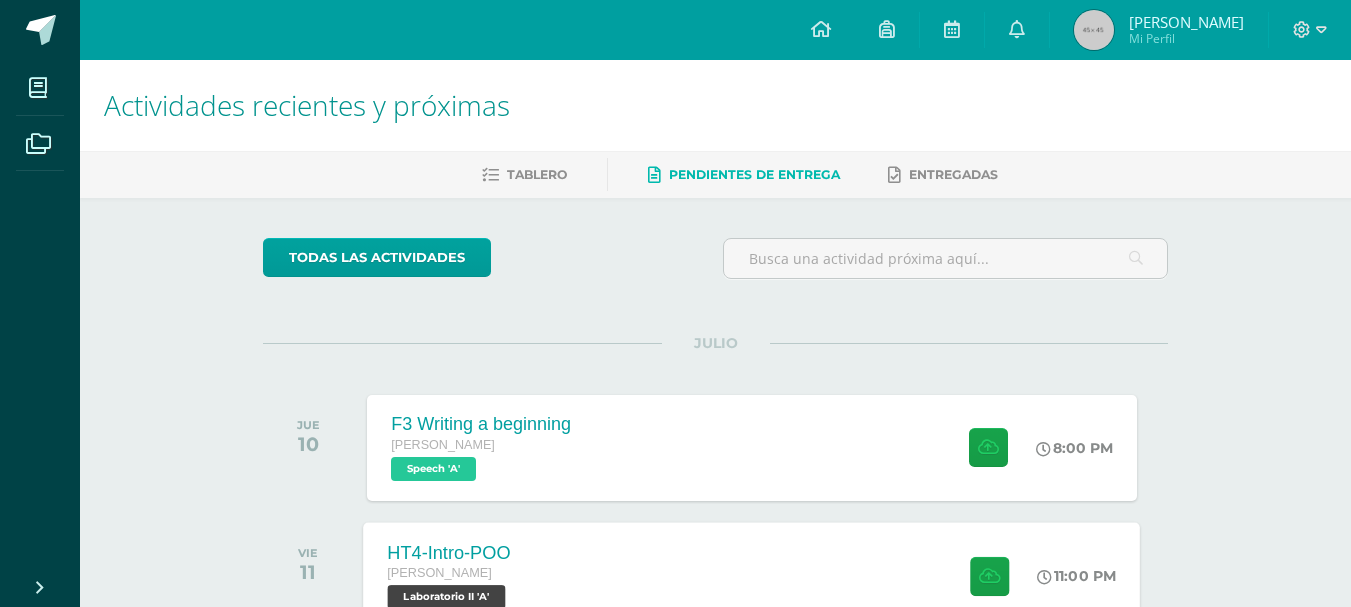 click on "HT4-Intro-POO
Quinto Bachillerato
Laboratorio II 'A'
11:00 PM
HT4-Intro-POO
Laboratorio II
Fecha:" at bounding box center (752, 575) 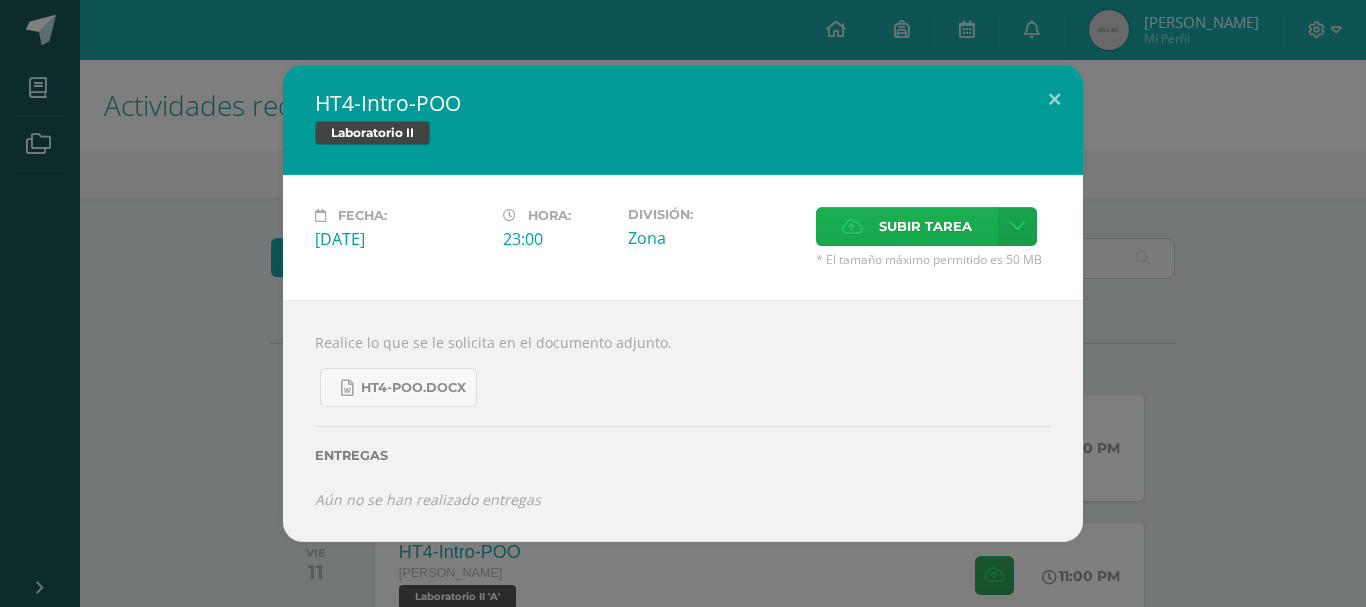 click on "Subir tarea" at bounding box center [925, 226] 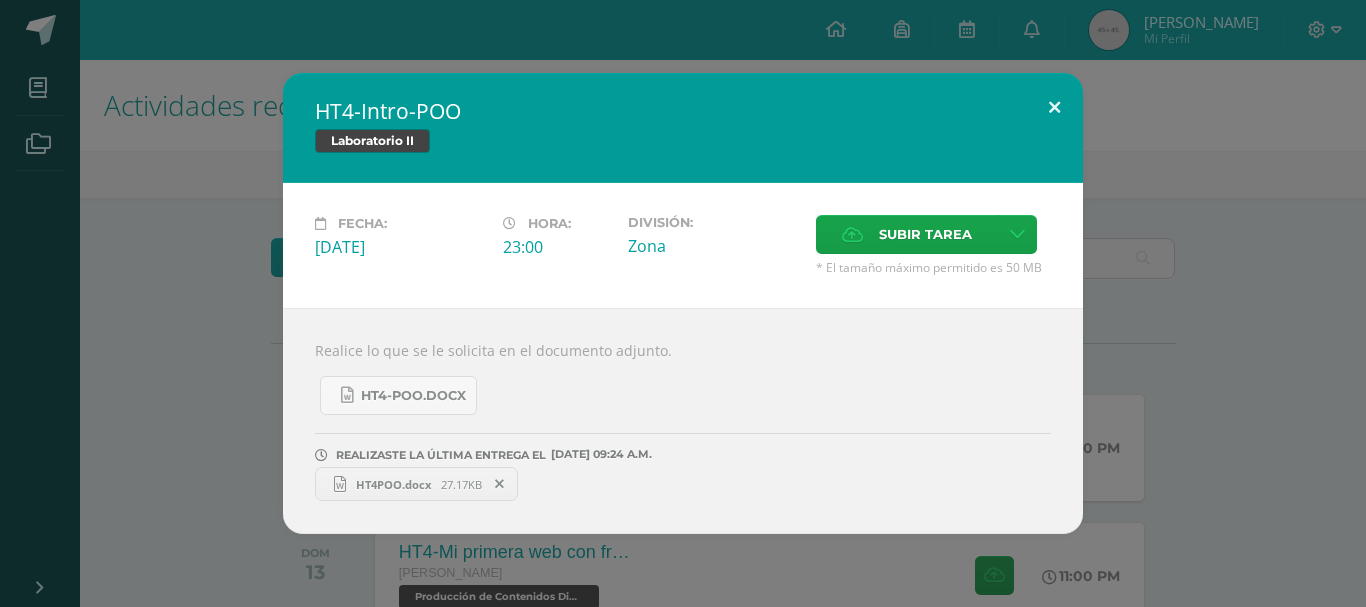 click at bounding box center (1054, 107) 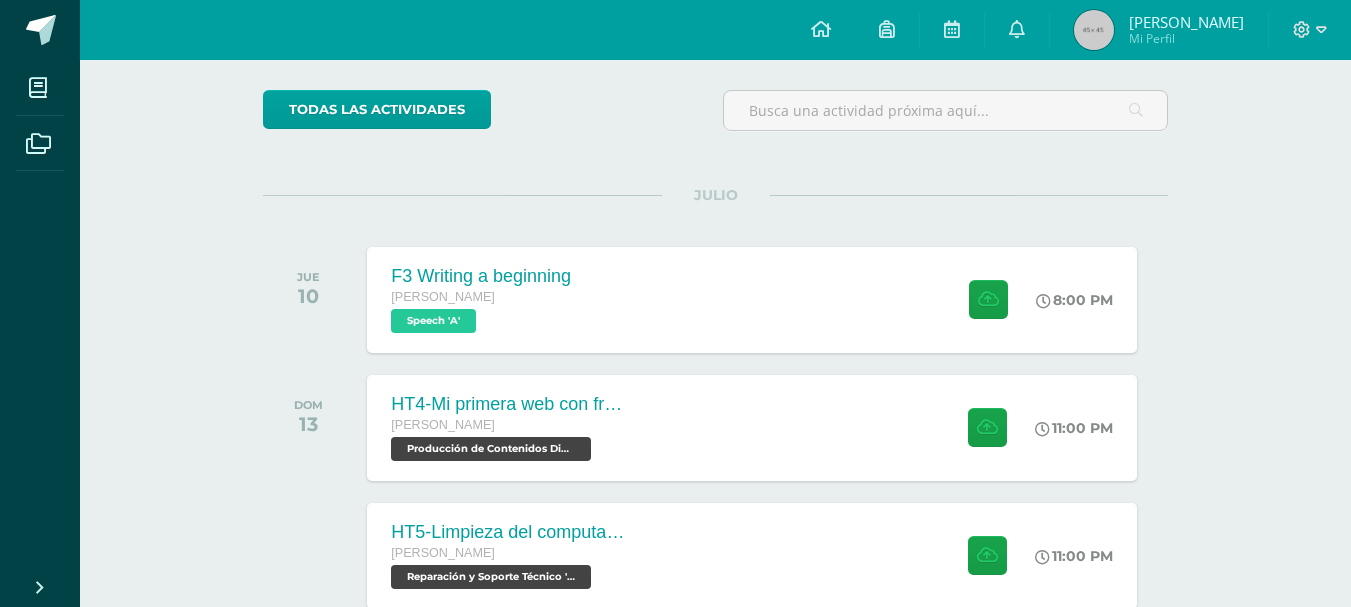 scroll, scrollTop: 167, scrollLeft: 0, axis: vertical 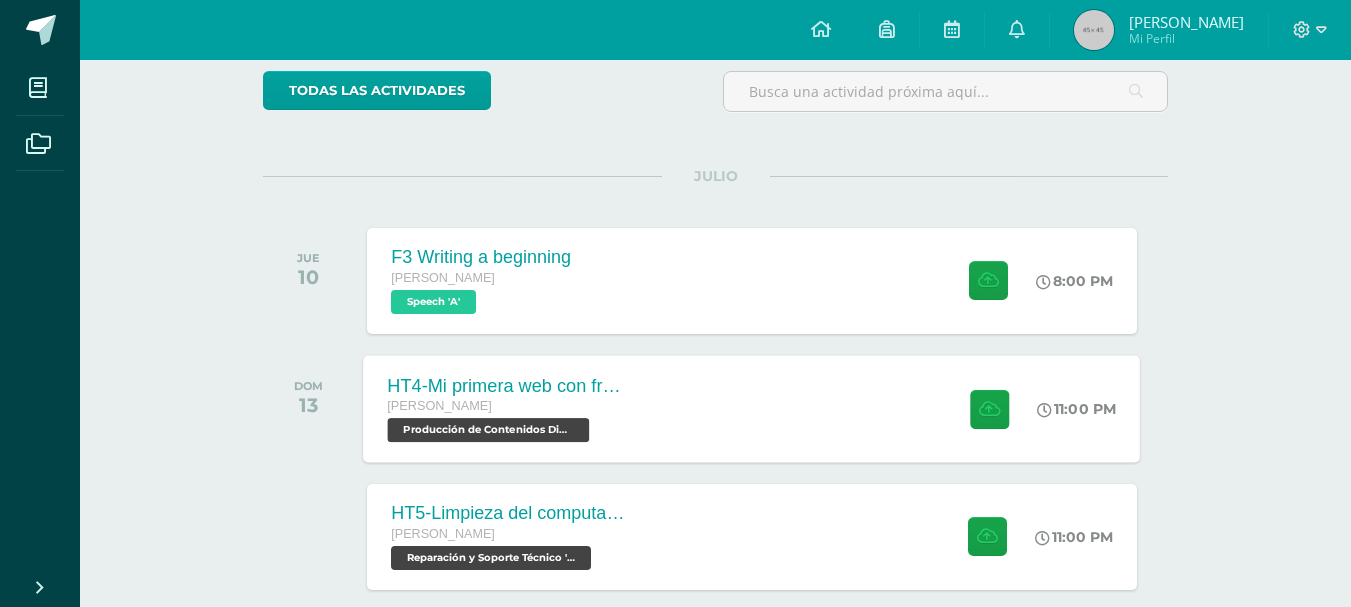 click on "HT4-Mi primera web con framework
Quinto Bachillerato
Producción de Contenidos Digitales 'A'
11:00 PM
HT4-Mi primera web con framework
Producción de Contenidos Digitales" at bounding box center [752, 408] 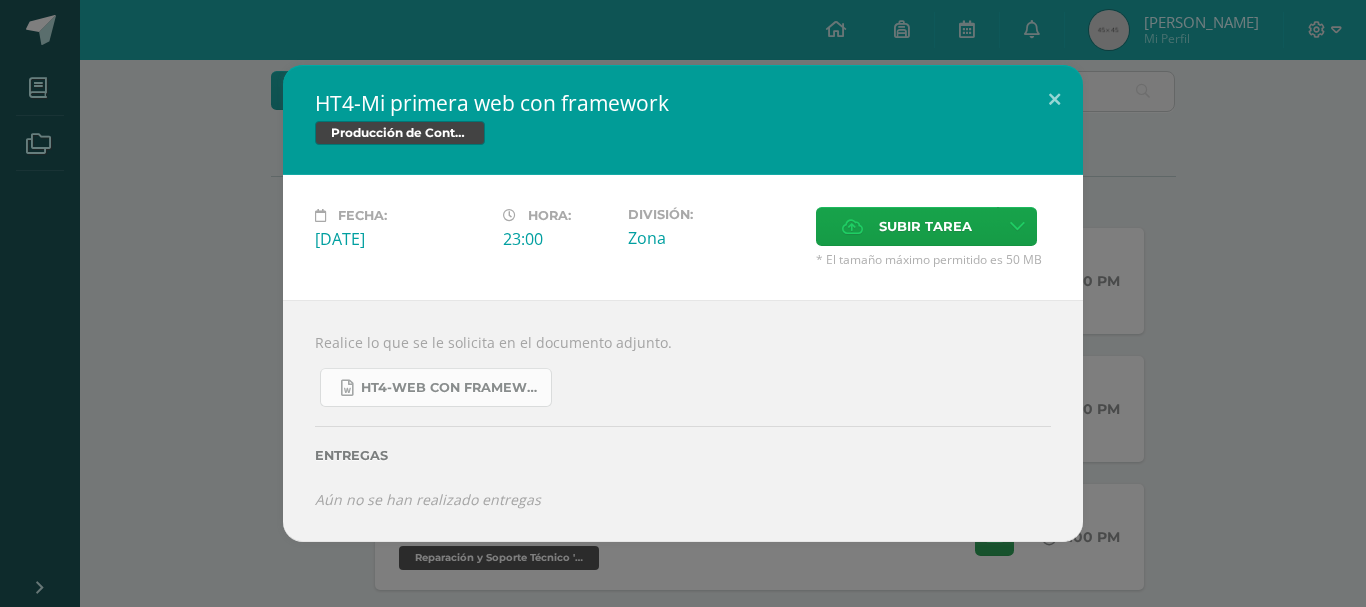 click on "HT4-Web con Framework.docx" at bounding box center (451, 388) 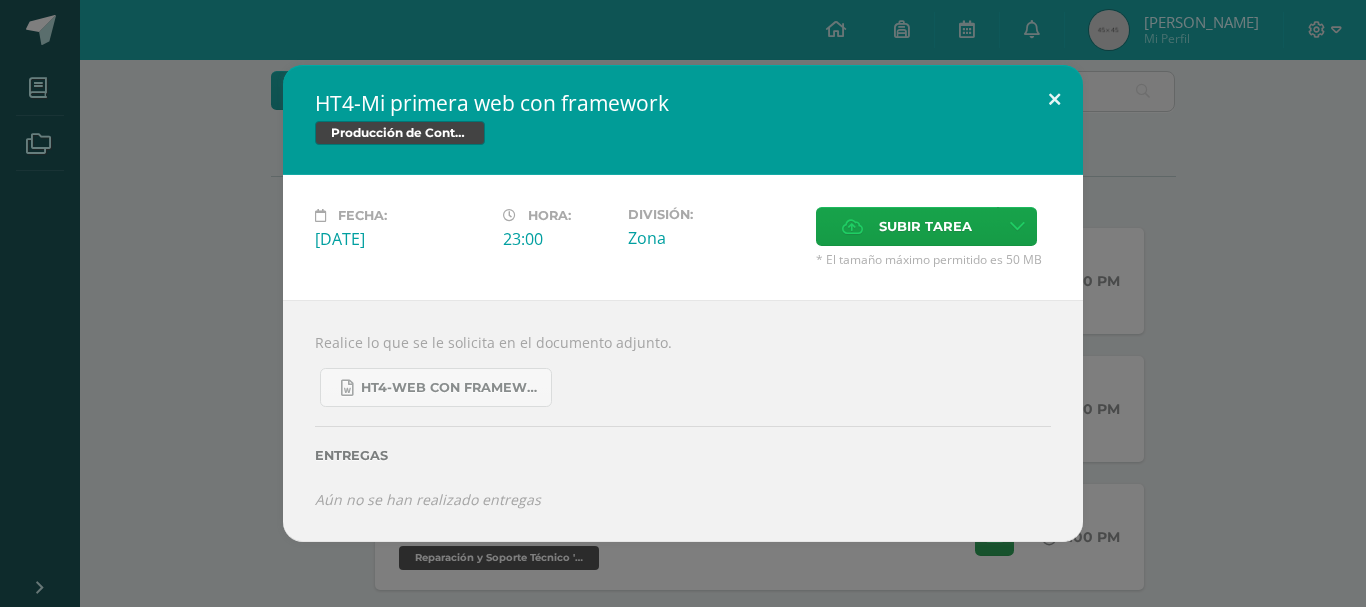 click at bounding box center [1054, 99] 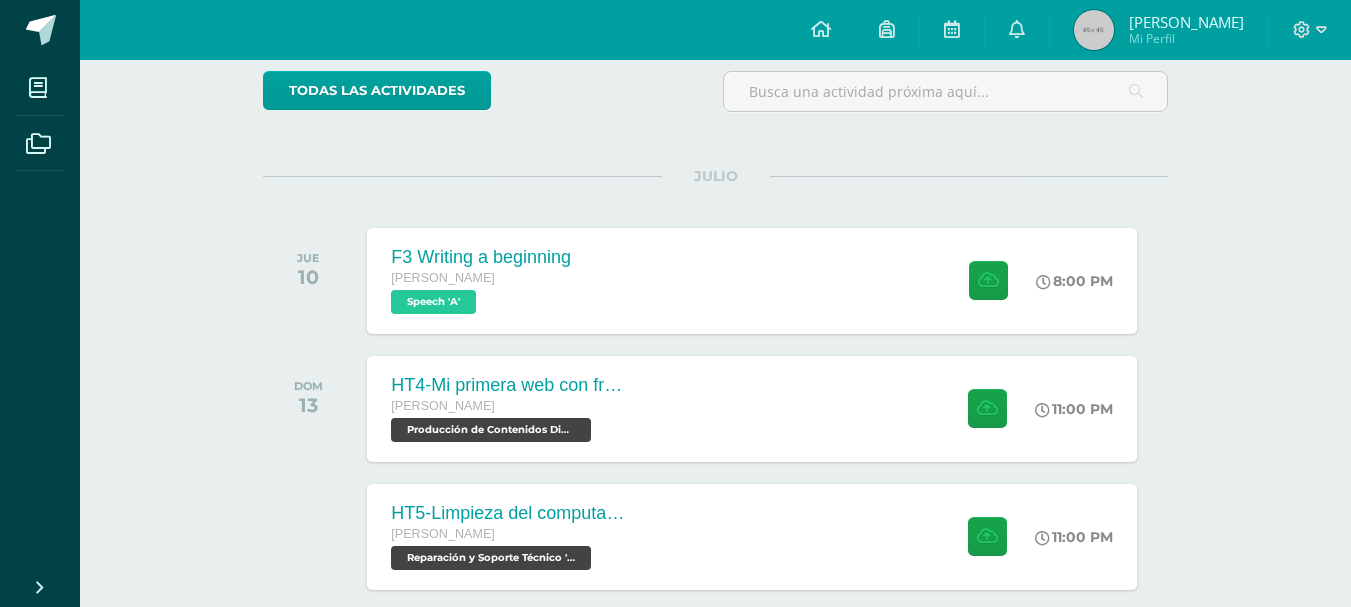 click on "0" at bounding box center [1017, 30] 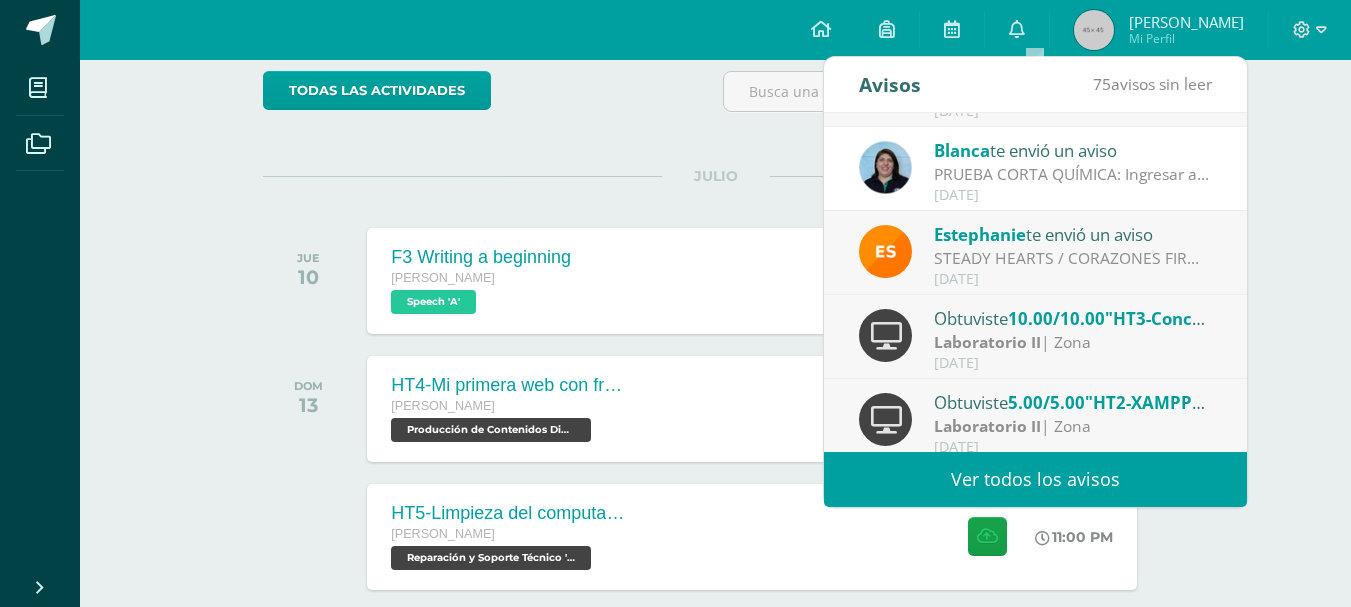 scroll, scrollTop: 333, scrollLeft: 0, axis: vertical 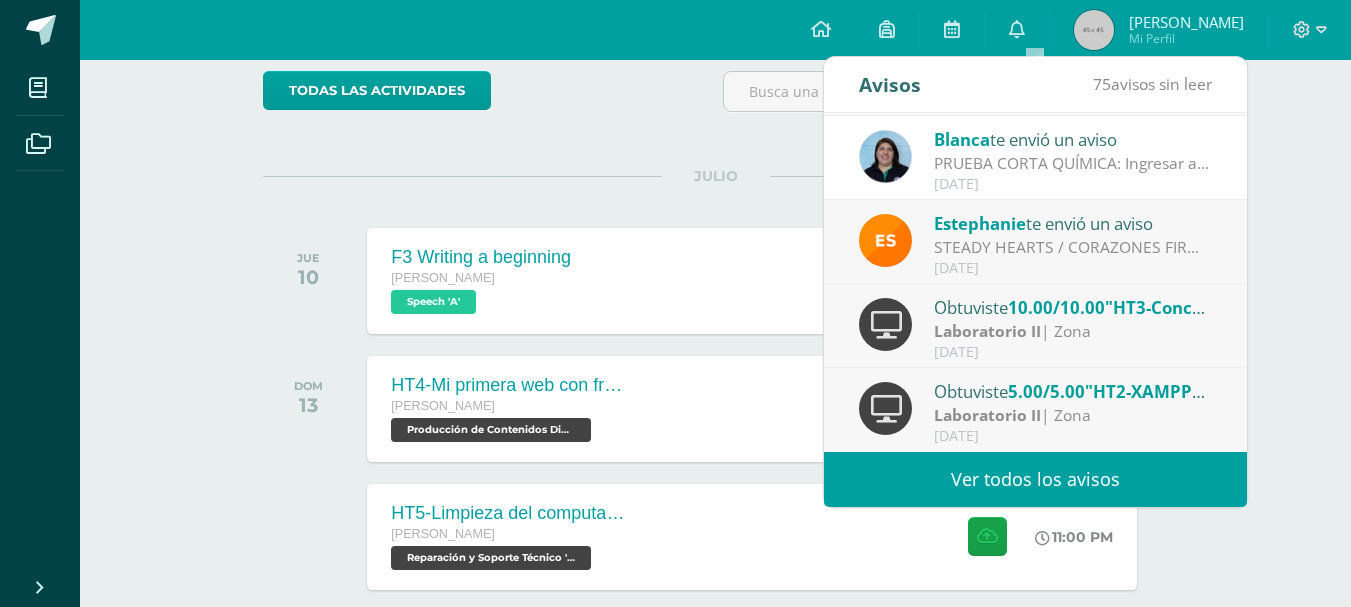 click on "Ver todos los avisos" at bounding box center (1035, 479) 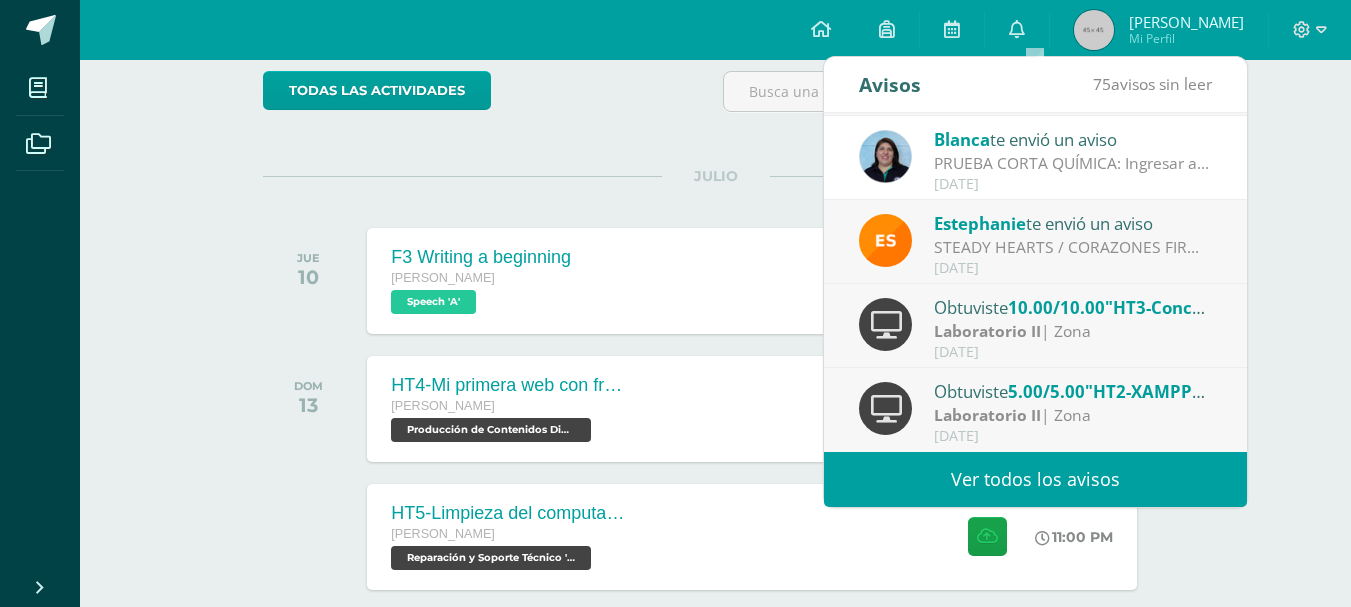 click on "Ver todos los avisos" at bounding box center (1035, 479) 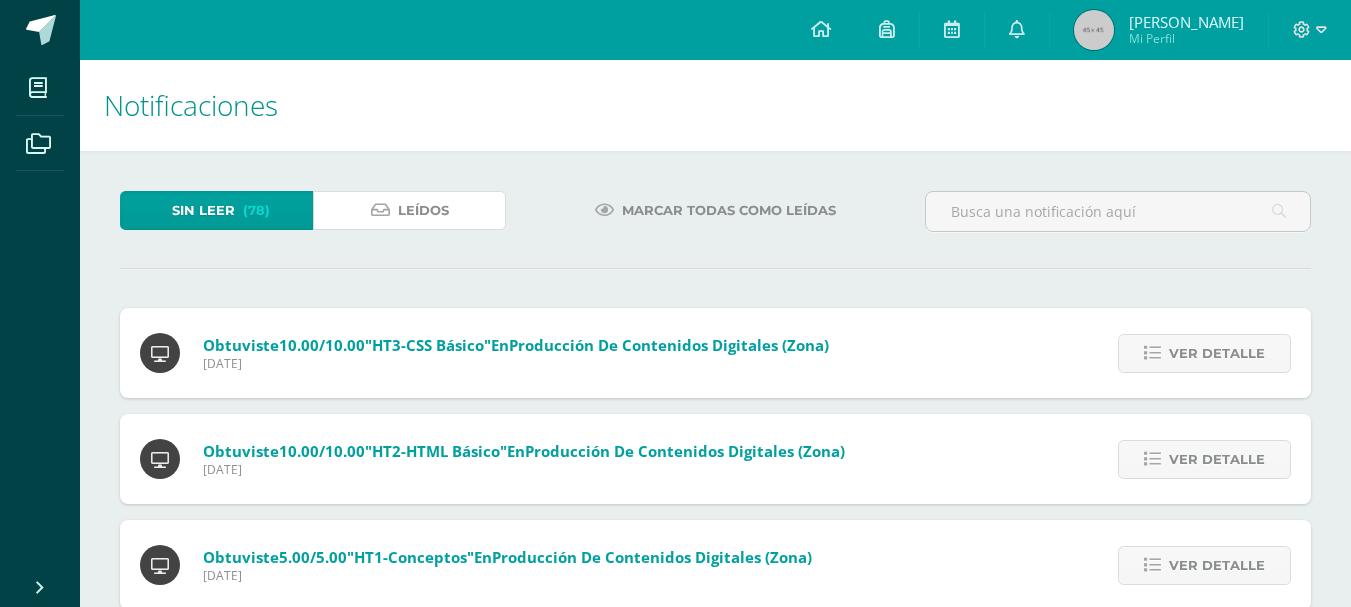 scroll, scrollTop: 0, scrollLeft: 0, axis: both 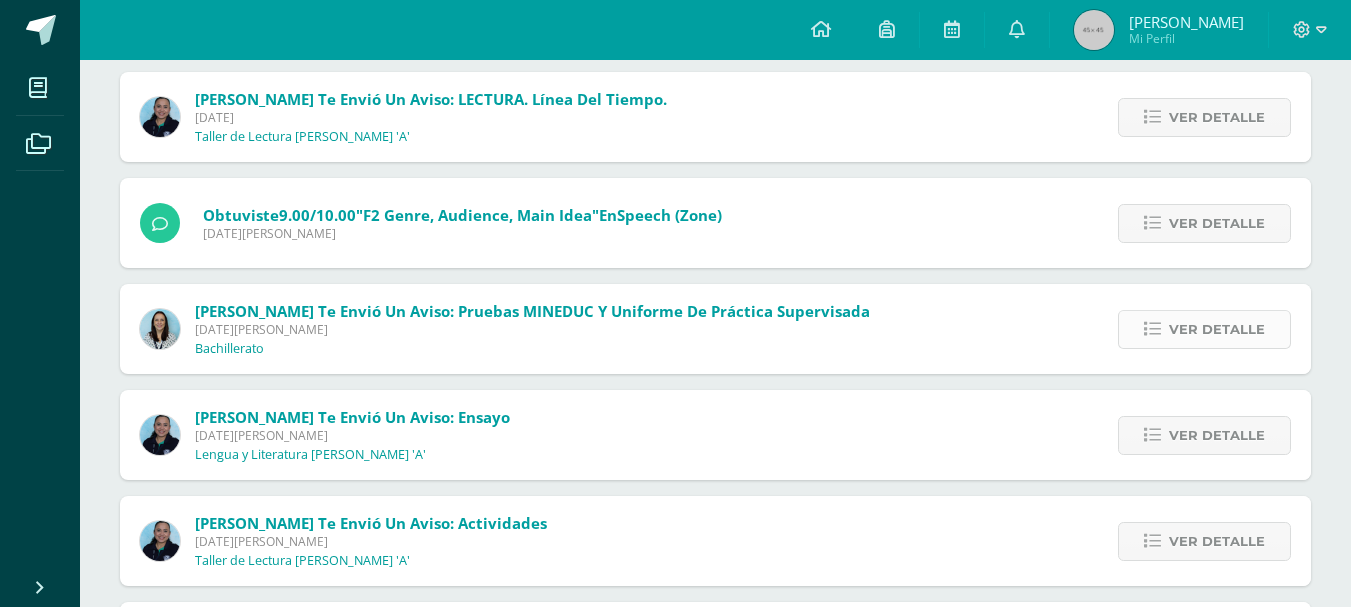 click on "Ver detalle" at bounding box center (1217, 329) 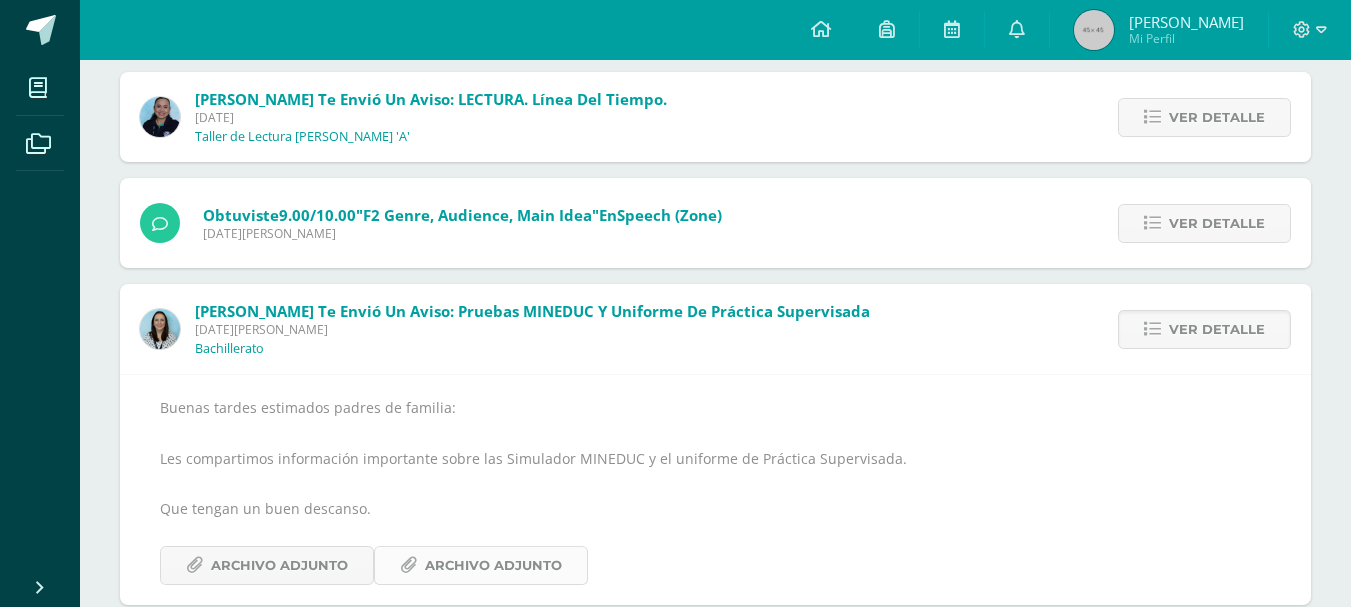 click on "Archivo Adjunto" at bounding box center (493, 565) 